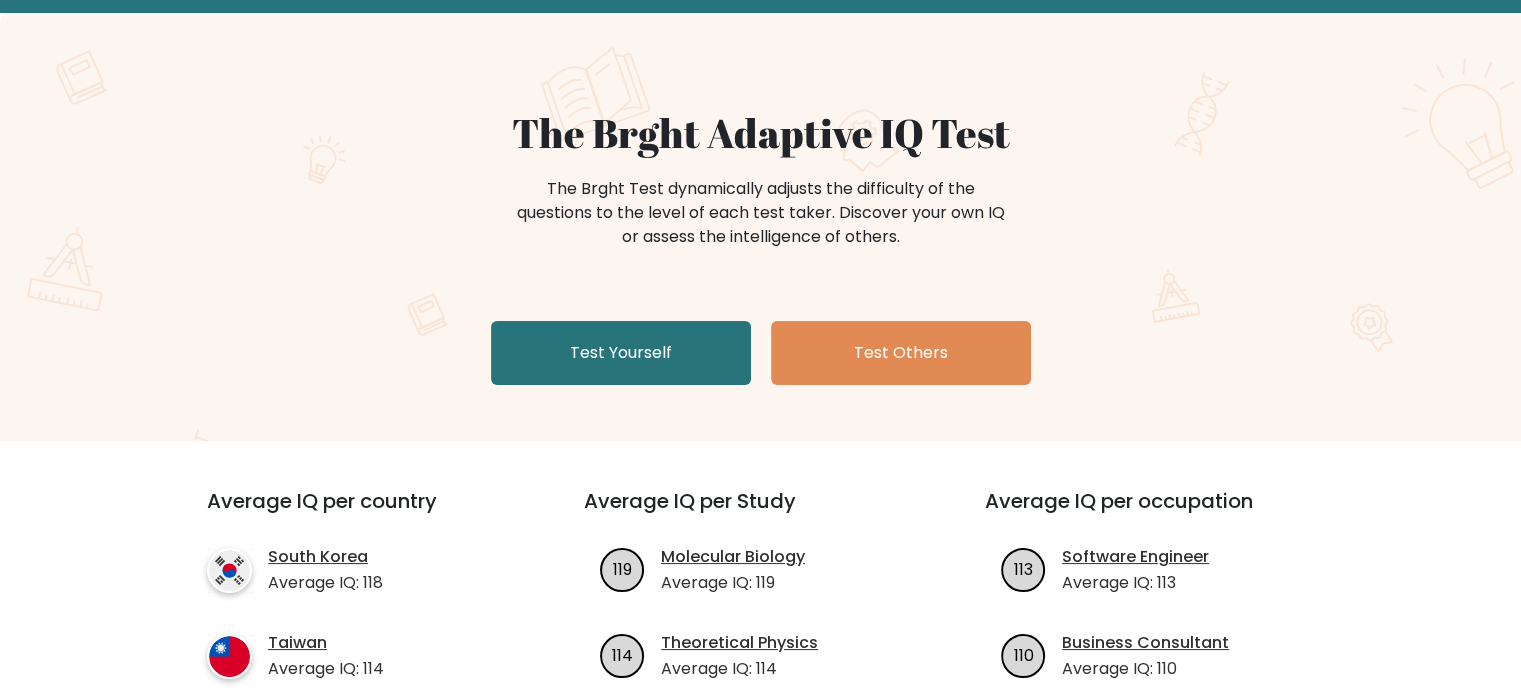 scroll, scrollTop: 100, scrollLeft: 0, axis: vertical 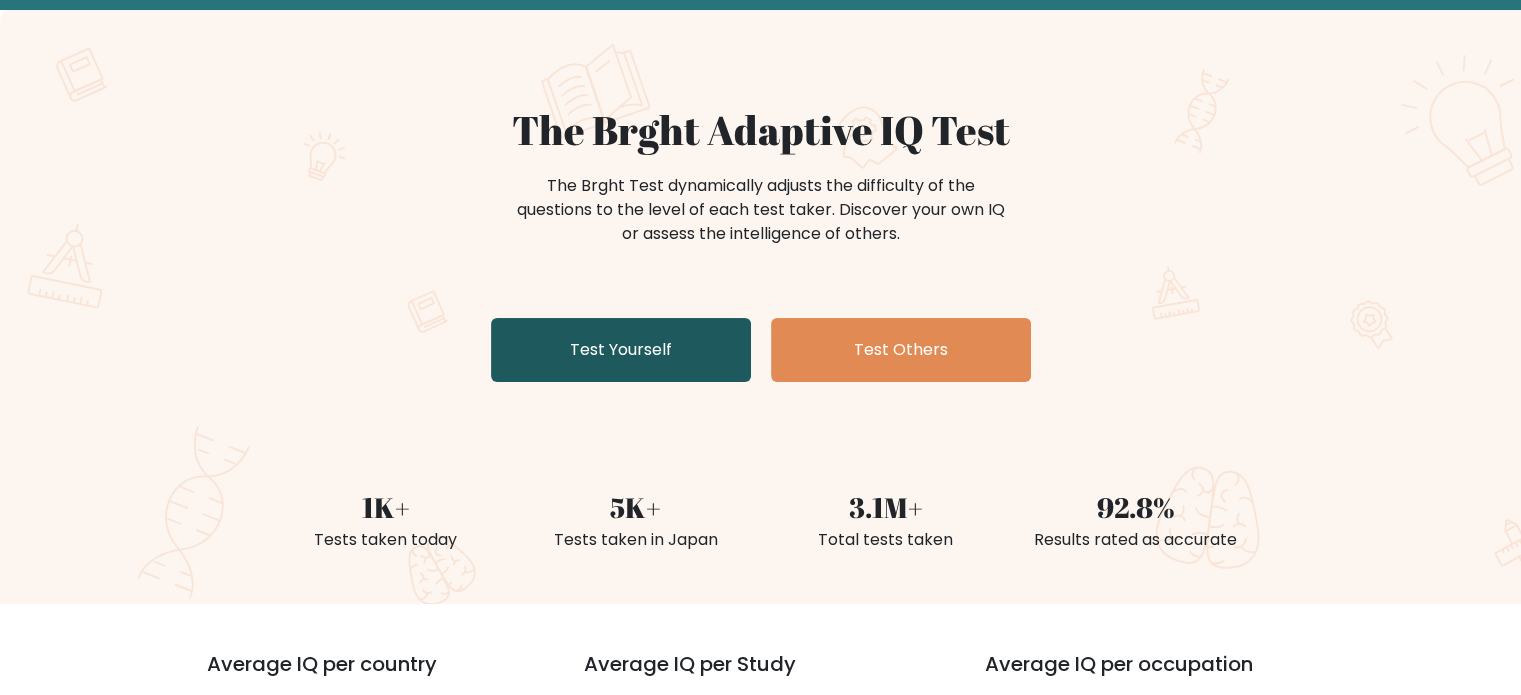 click on "Test Yourself" at bounding box center [621, 350] 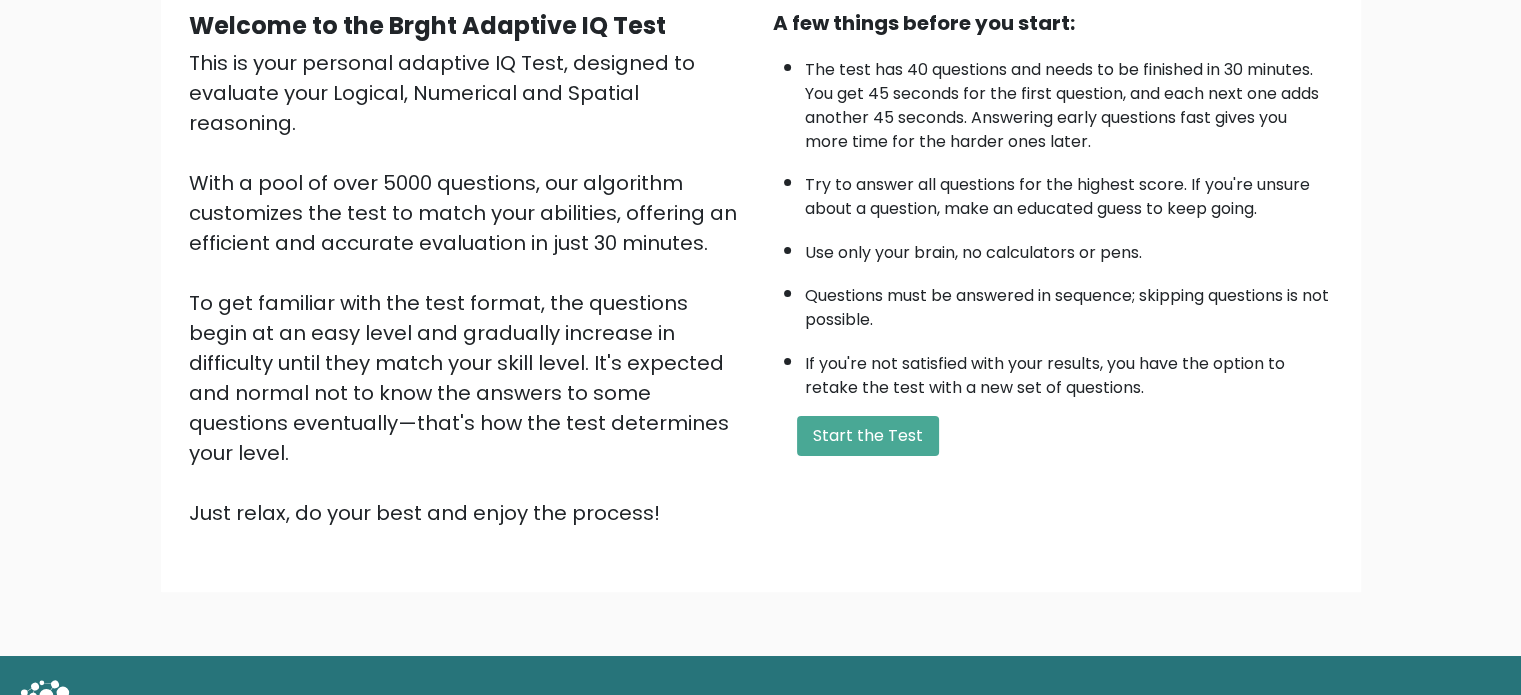 scroll, scrollTop: 220, scrollLeft: 0, axis: vertical 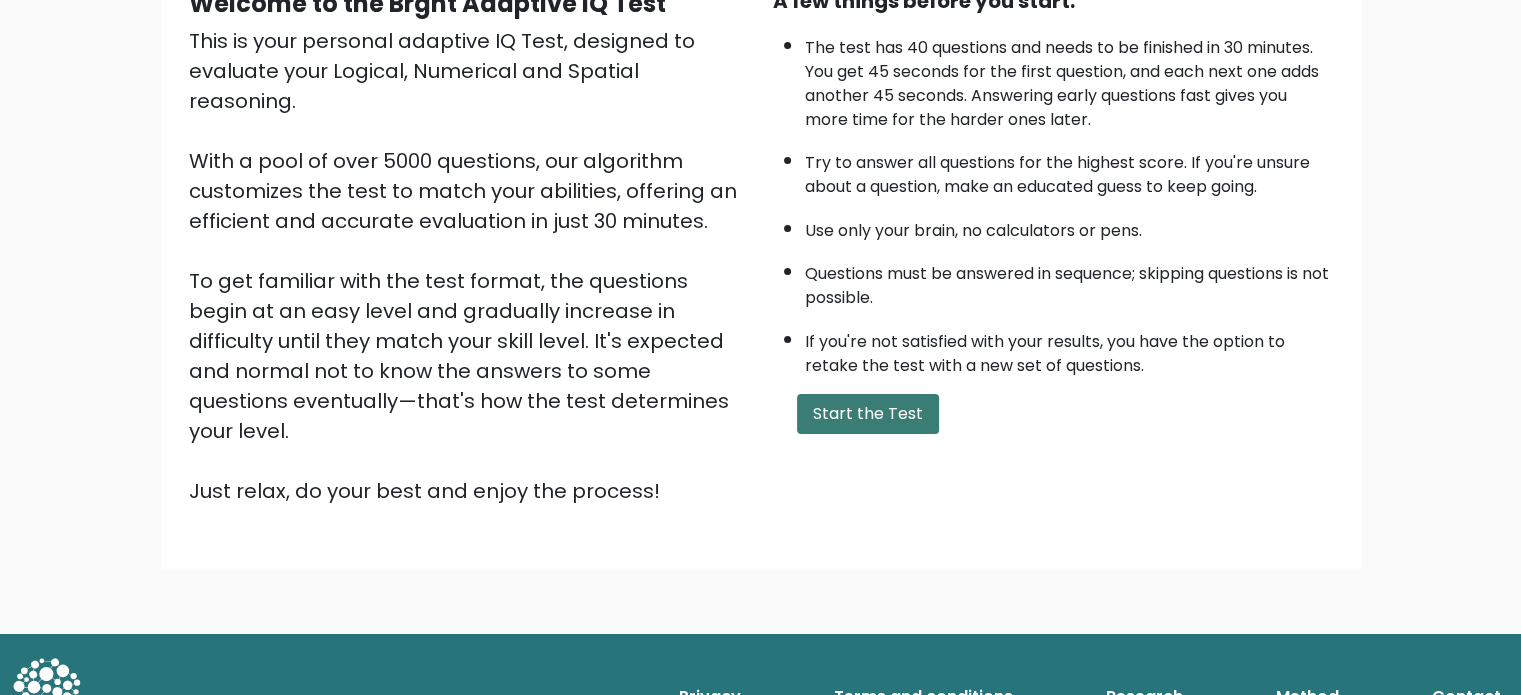 click on "Start the Test" at bounding box center [868, 414] 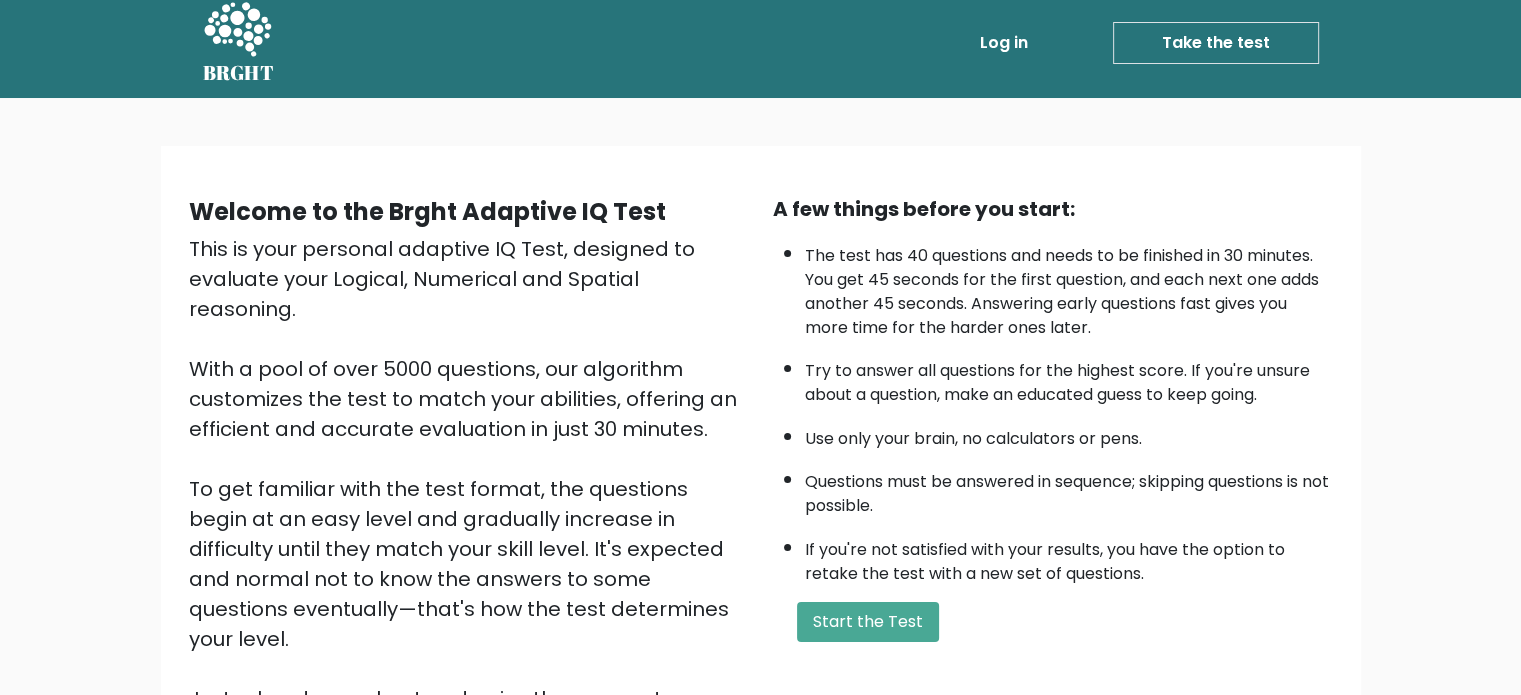 scroll, scrollTop: 0, scrollLeft: 0, axis: both 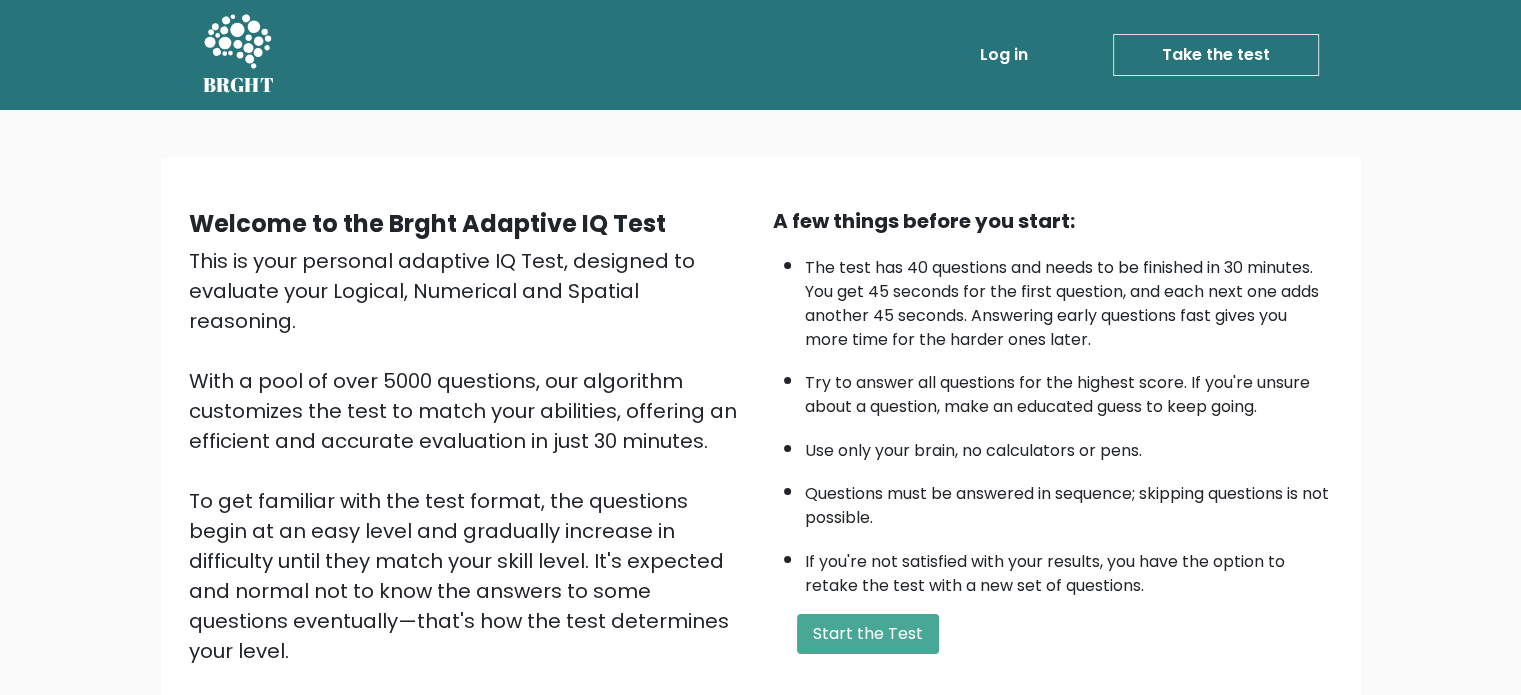 drag, startPoint x: 0, startPoint y: 407, endPoint x: 14, endPoint y: 408, distance: 14.035668 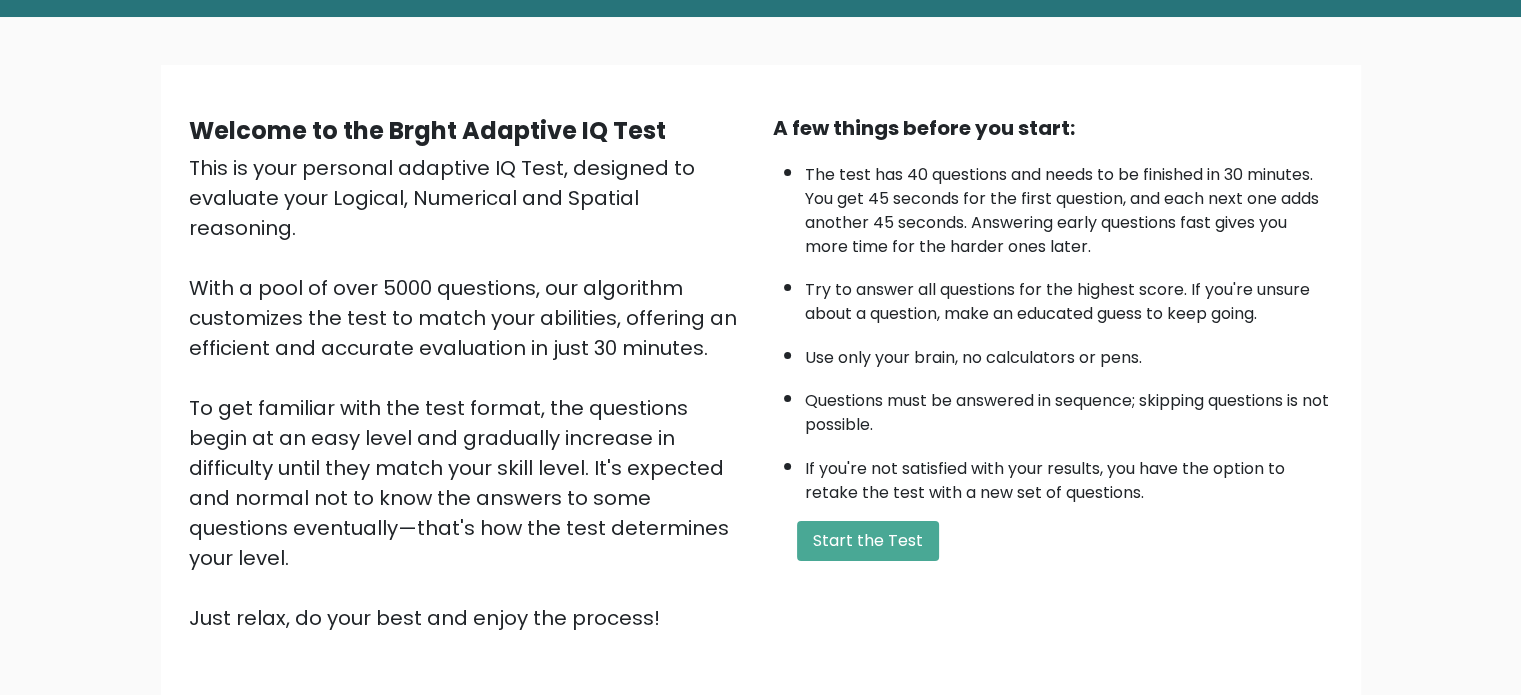scroll, scrollTop: 100, scrollLeft: 0, axis: vertical 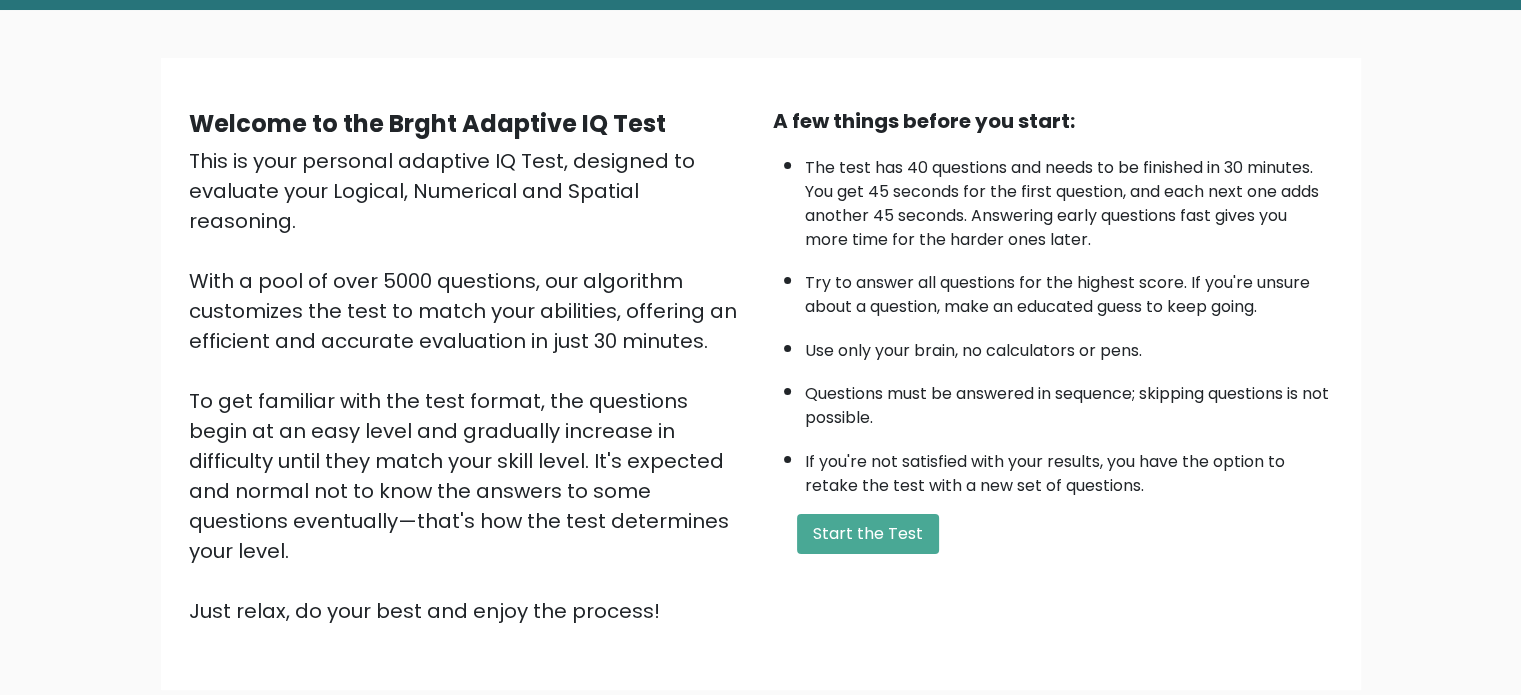click on "A few things before you start:
The test has 40 questions and needs to be finished in 30 minutes. You get 45 seconds for the first question, and each next one adds another 45 seconds. Answering early questions fast gives you more time for the harder ones later.
Try to answer all questions for the highest score. If you're unsure about a question, make an educated guess to keep going.
Use only your brain, no calculators or pens.
Questions must be answered in sequence; skipping questions is not possible.
If you're not satisfied with your results, you have the option to retake the test with a new set of questions.
Start the Test" at bounding box center [1053, 366] 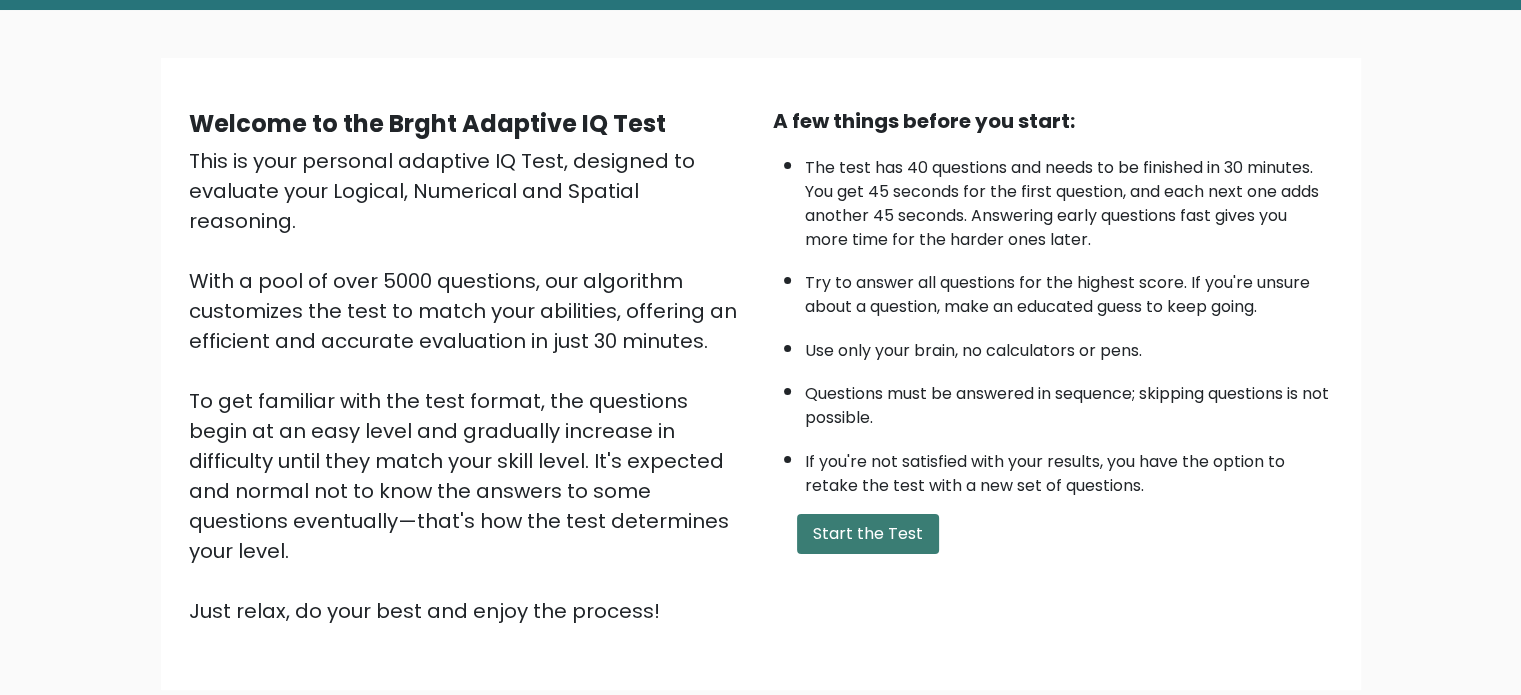 click on "Start the Test" at bounding box center (868, 534) 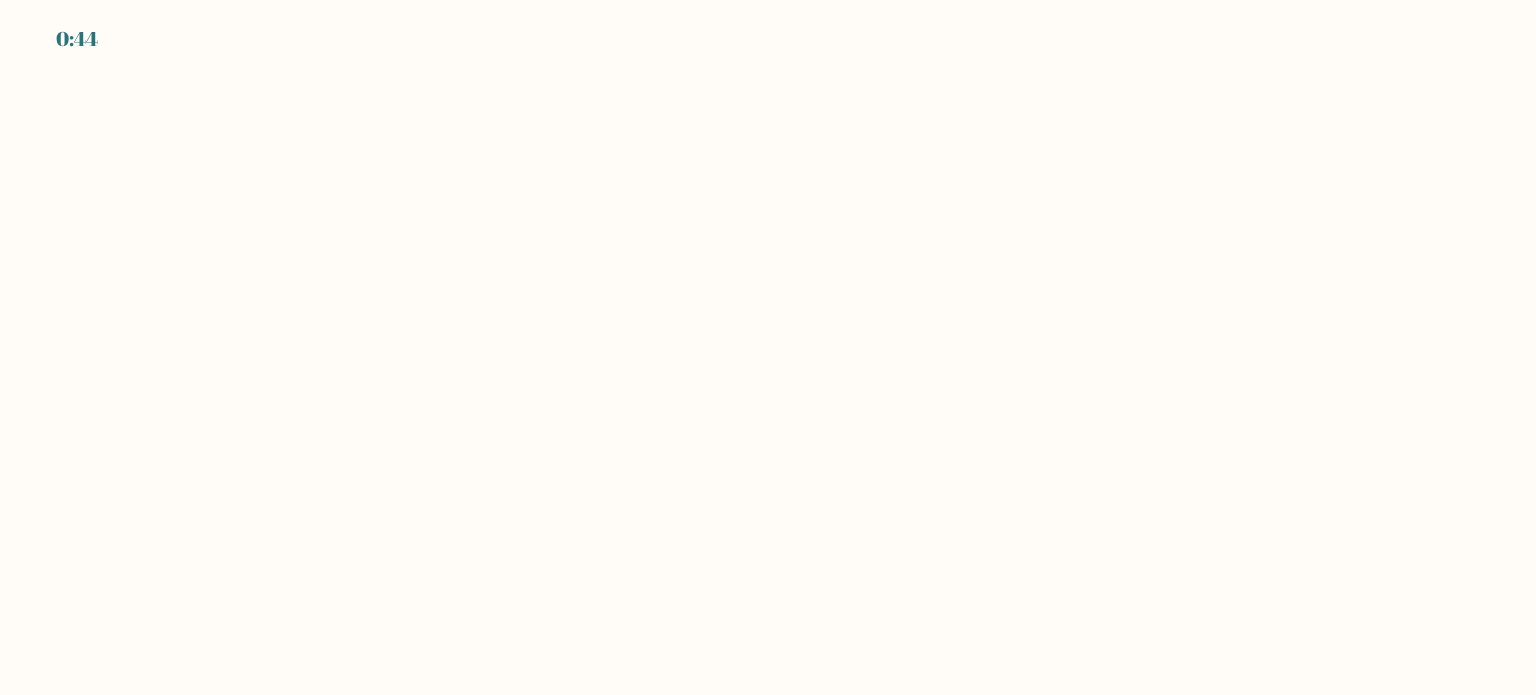 scroll, scrollTop: 0, scrollLeft: 0, axis: both 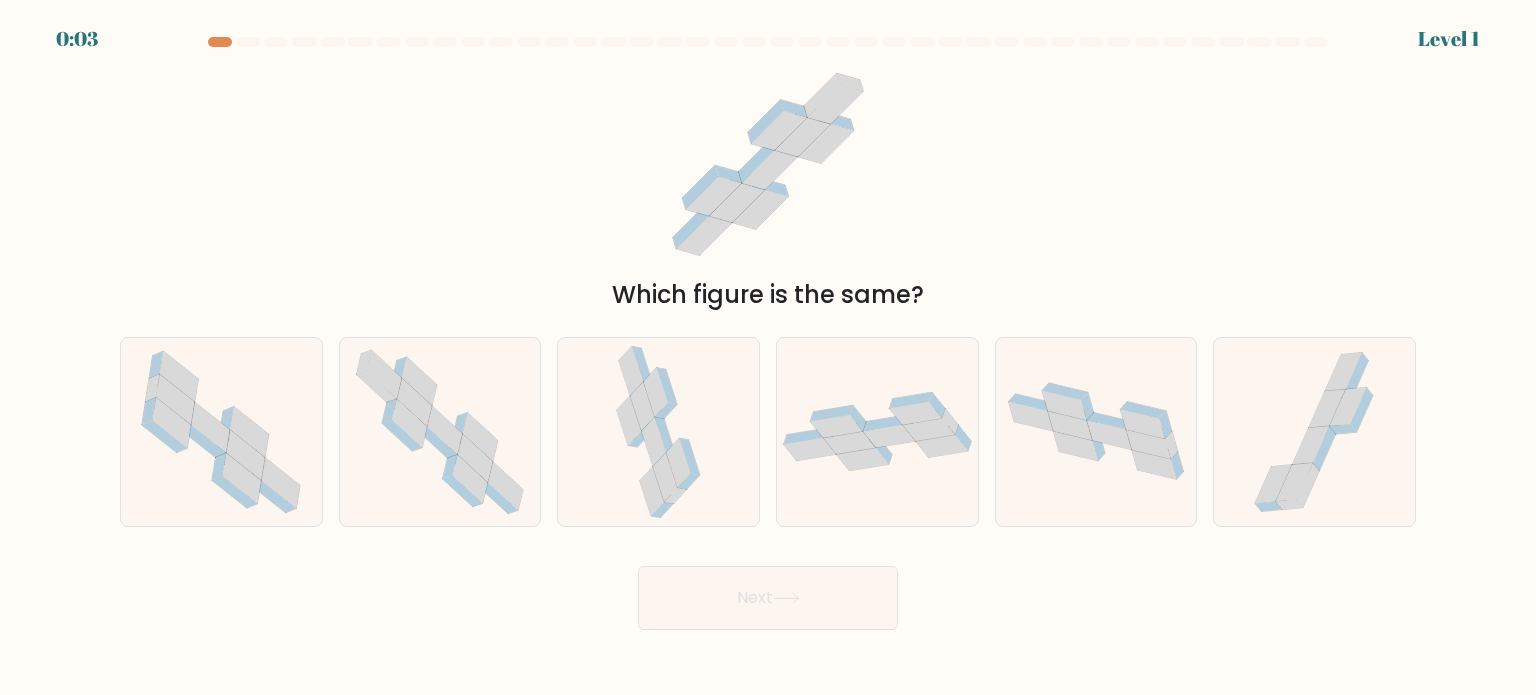 click at bounding box center (768, 46) 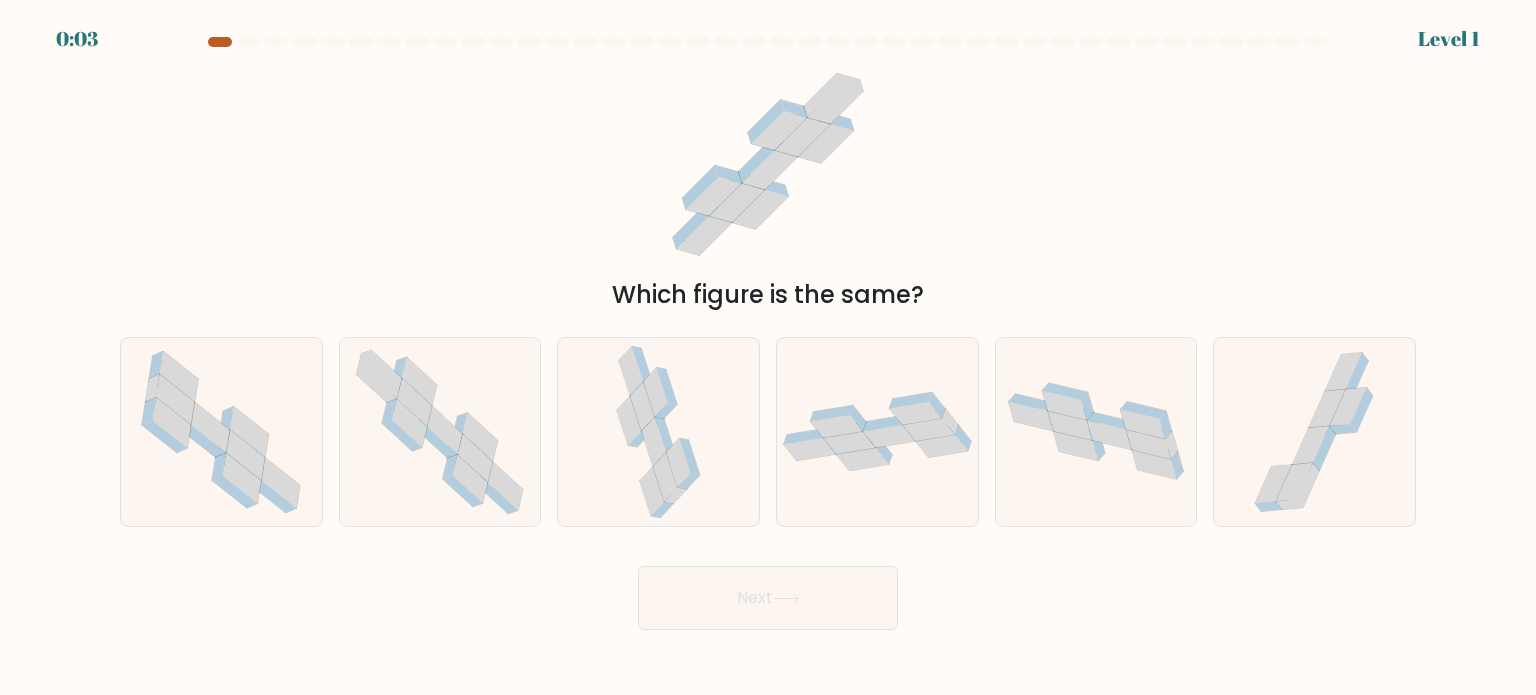 click at bounding box center (220, 42) 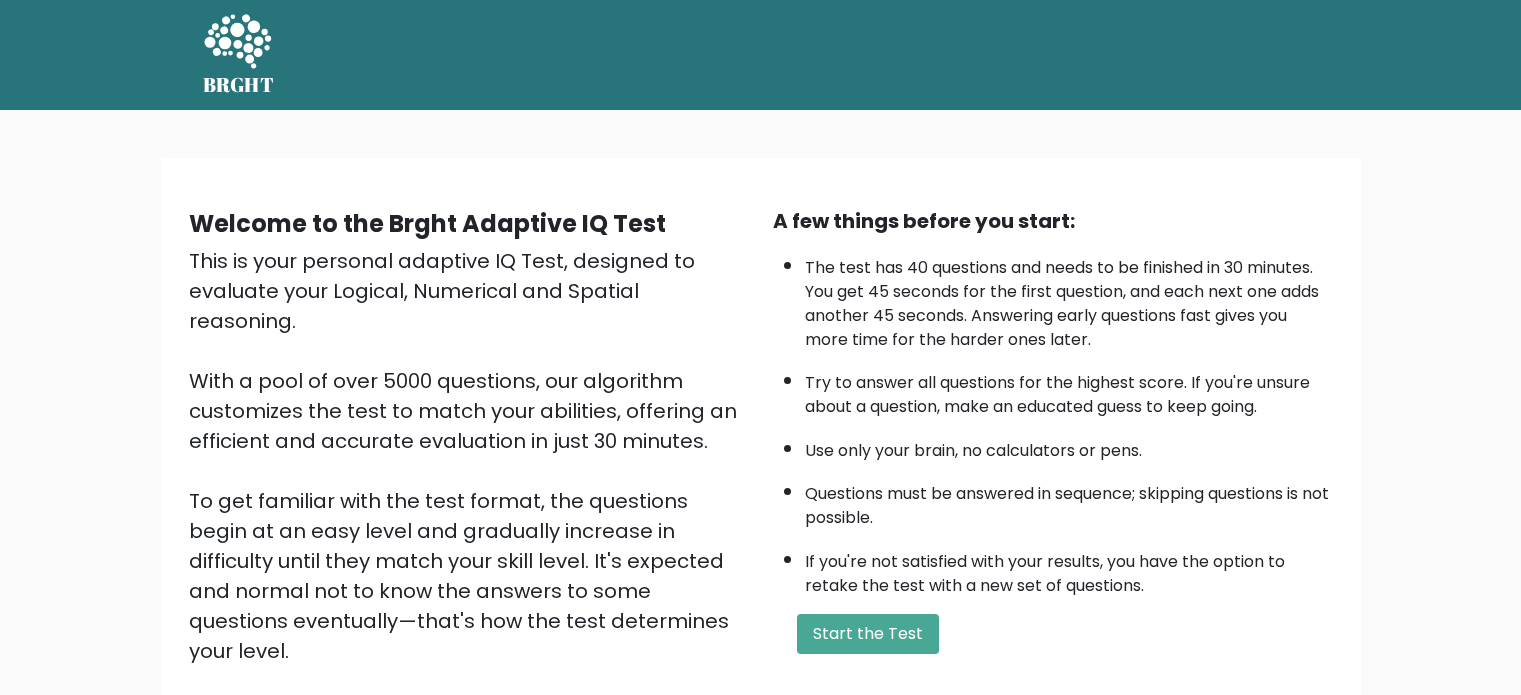 scroll, scrollTop: 100, scrollLeft: 0, axis: vertical 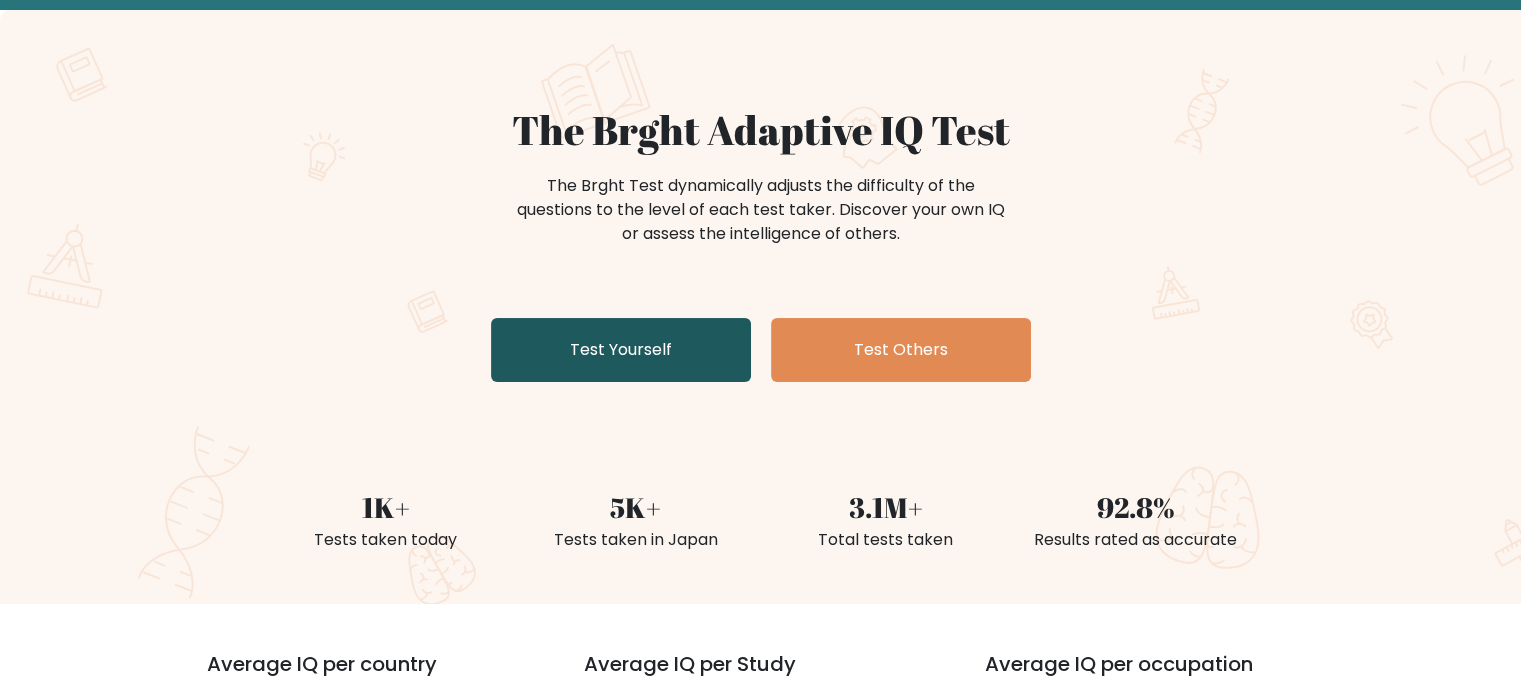 click on "Test Yourself" at bounding box center [621, 350] 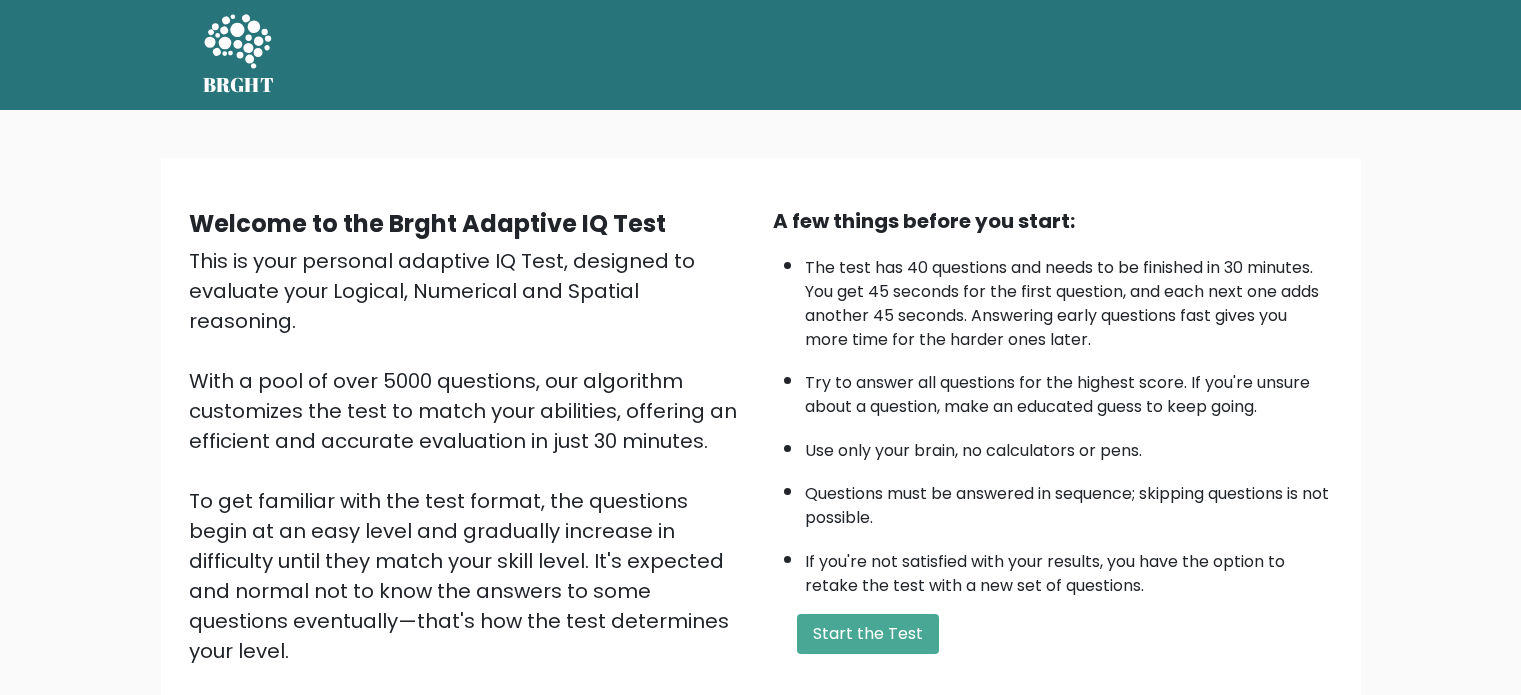 scroll, scrollTop: 0, scrollLeft: 0, axis: both 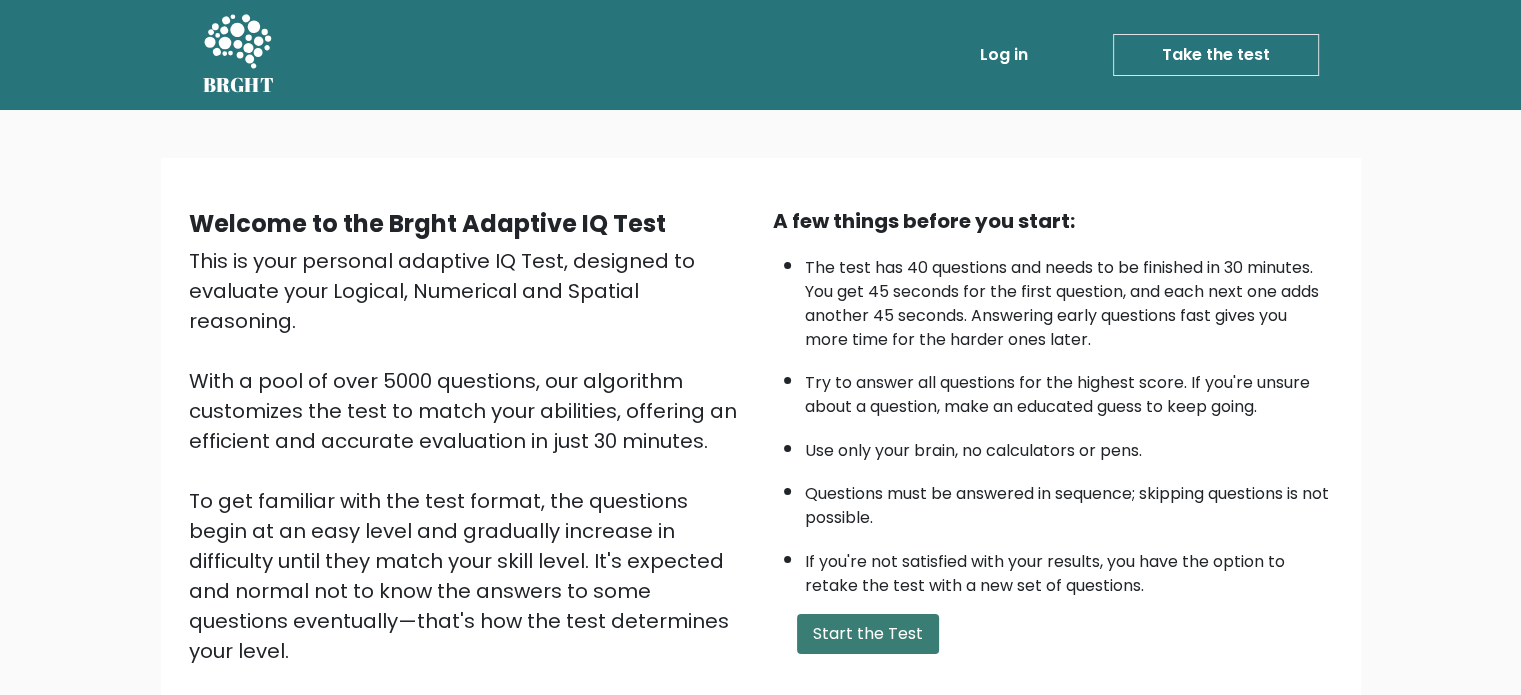 click on "Start the Test" at bounding box center [868, 634] 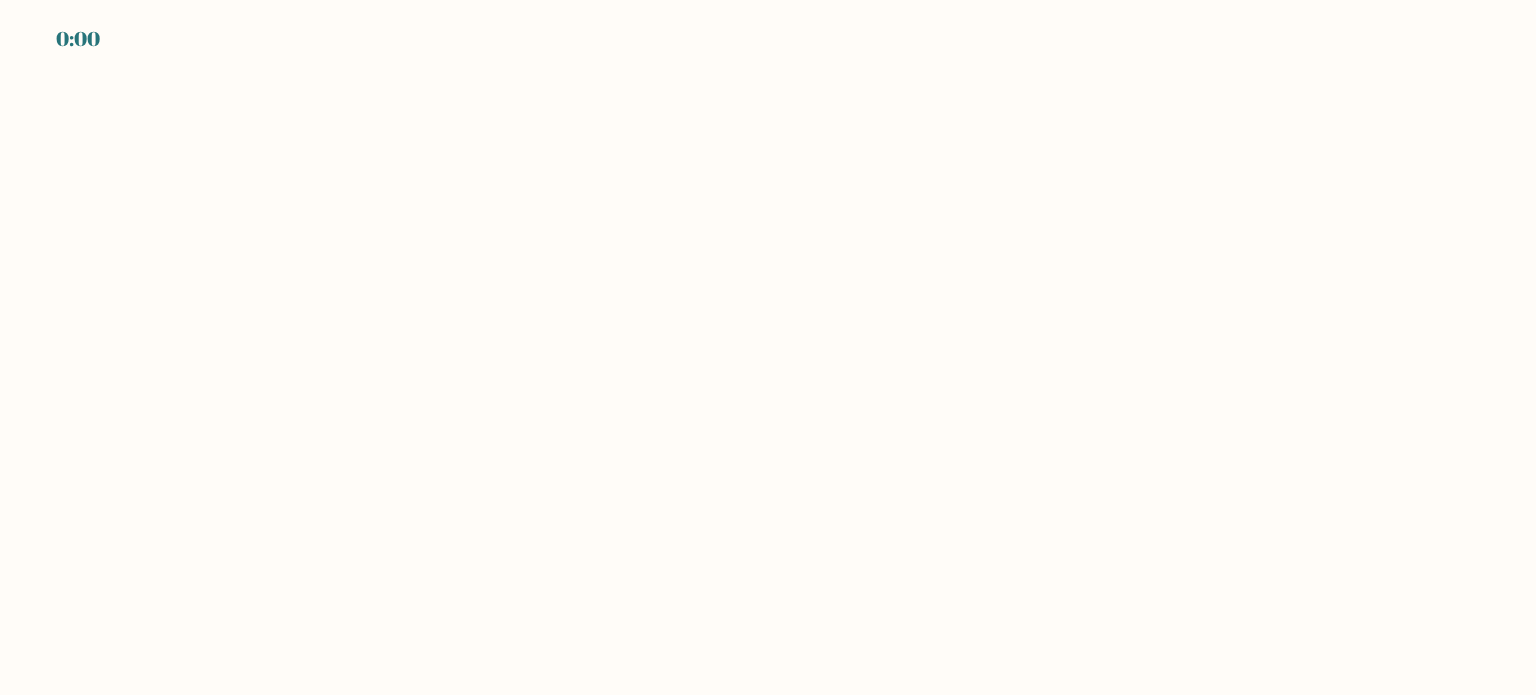 scroll, scrollTop: 0, scrollLeft: 0, axis: both 